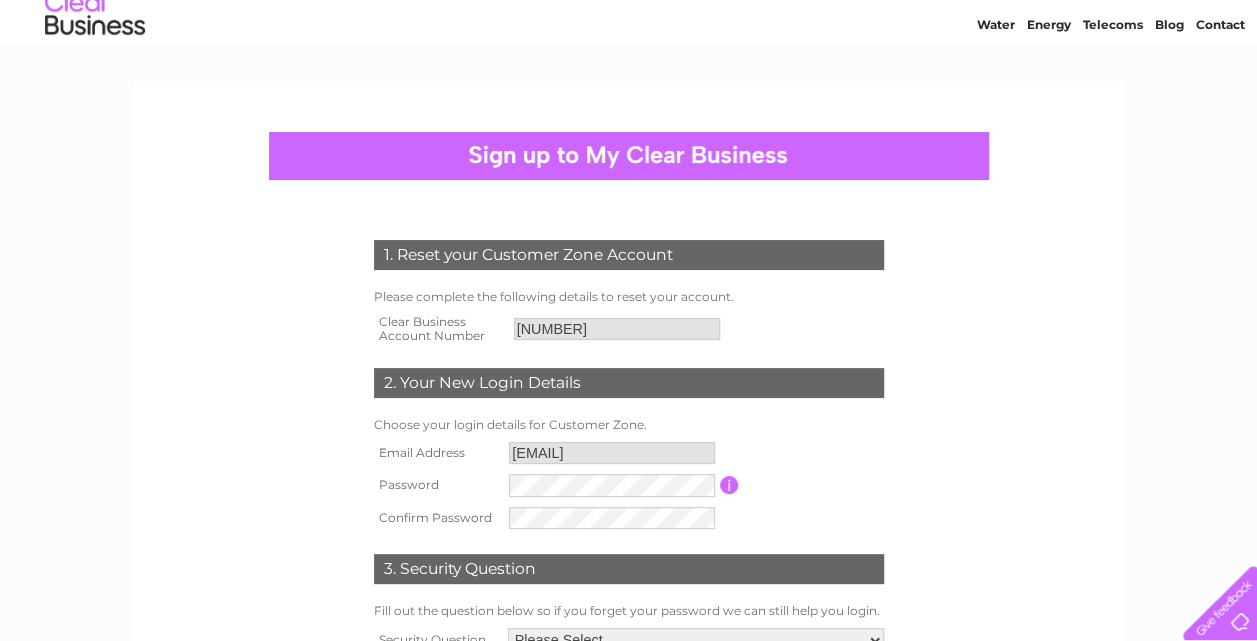 scroll, scrollTop: 100, scrollLeft: 0, axis: vertical 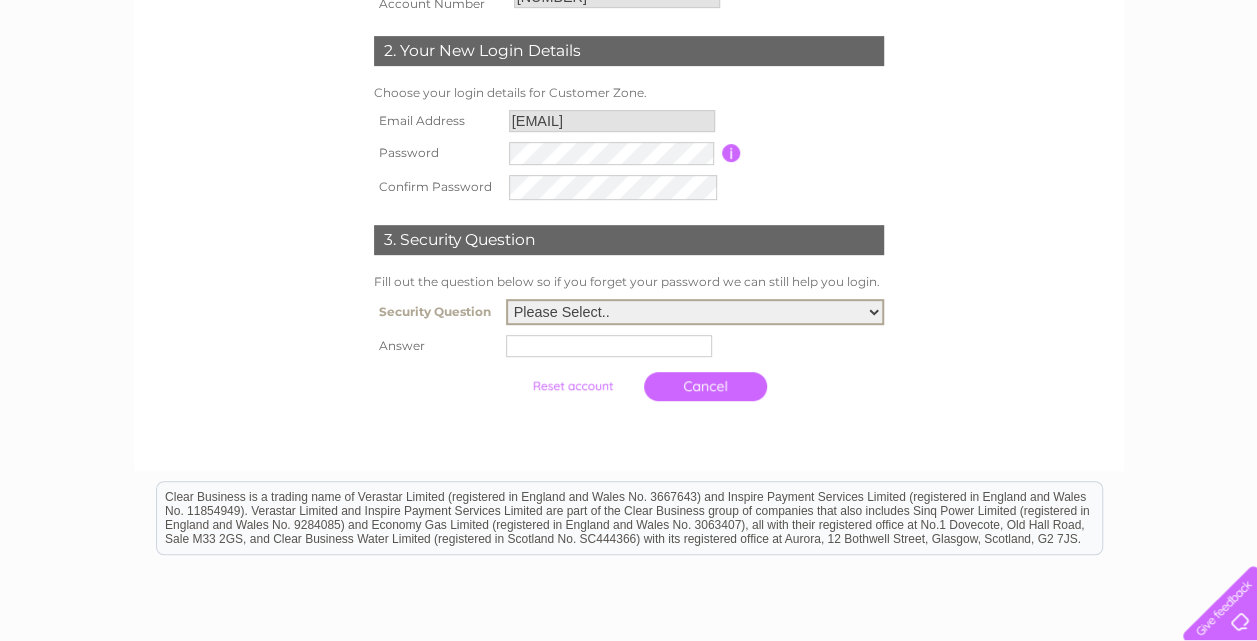 click on "Please Select..
In what town or city was your first job?
In what town or city did you meet your spouse/partner?
In what town or city did your mother and father meet?
What street did you live on as a child?
What was the name of your first pet?
Who was your childhood hero?" at bounding box center (695, 312) 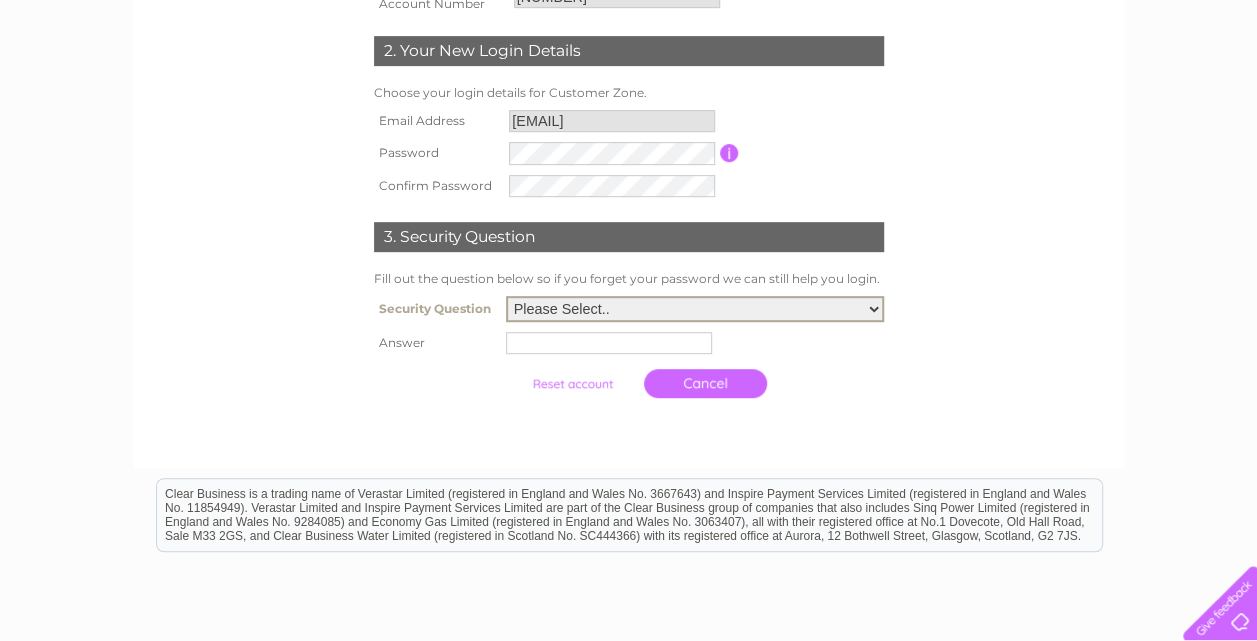 select on "1" 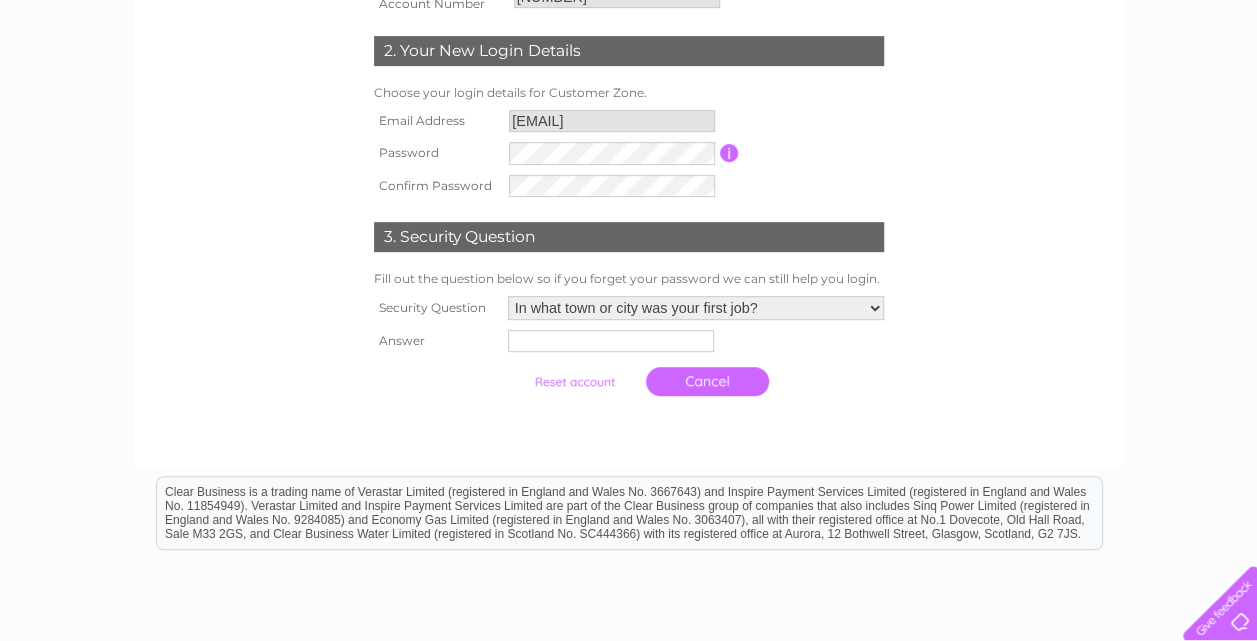 click at bounding box center [696, 341] 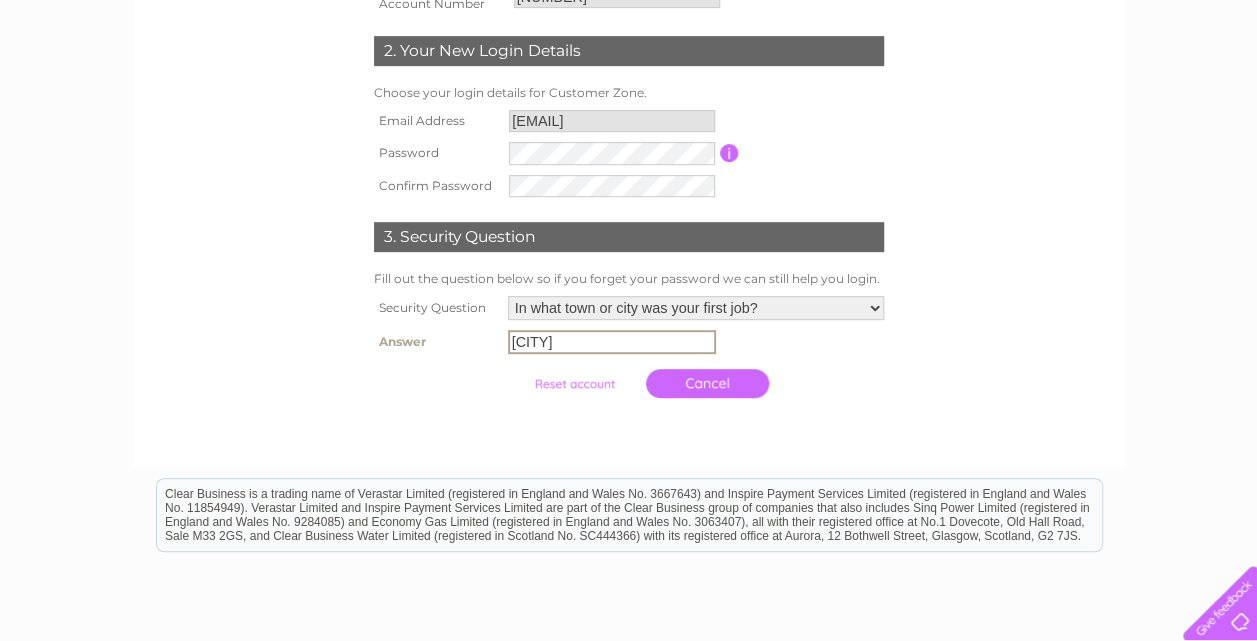 type on "Airdrie" 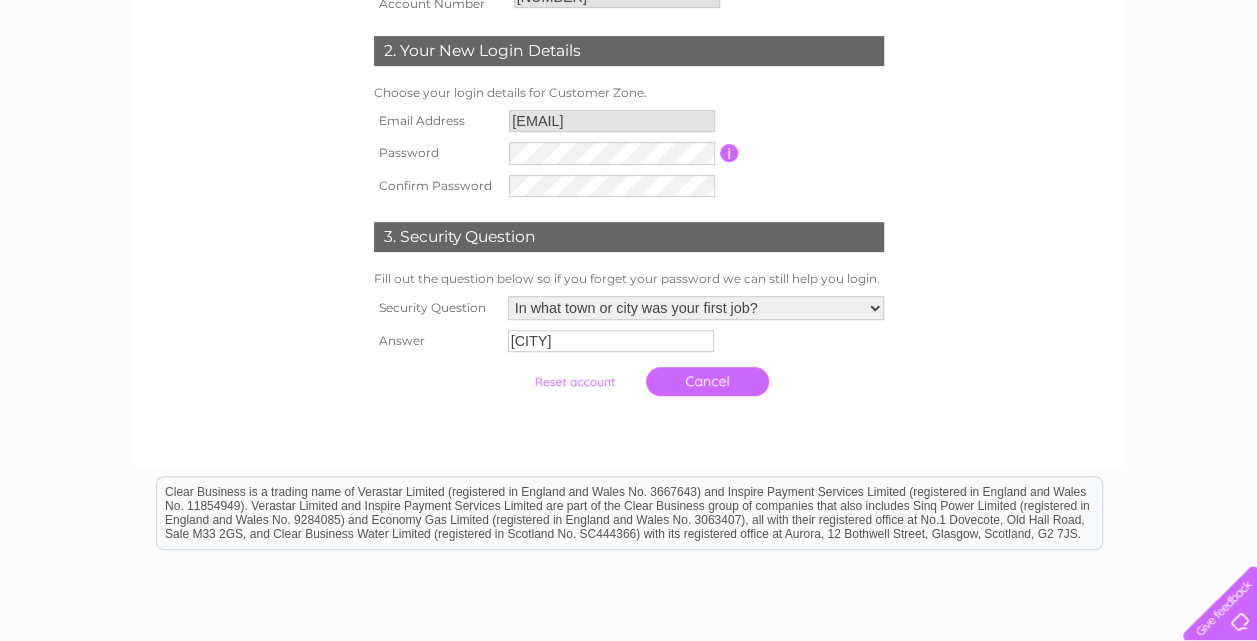 click on "1. Reset your Customer Zone Account
Please complete the following details to reset your account.
Clear Business Account Number
30322139
2. Your New Login Details
Choose your login details for Customer Zone." at bounding box center (629, 157) 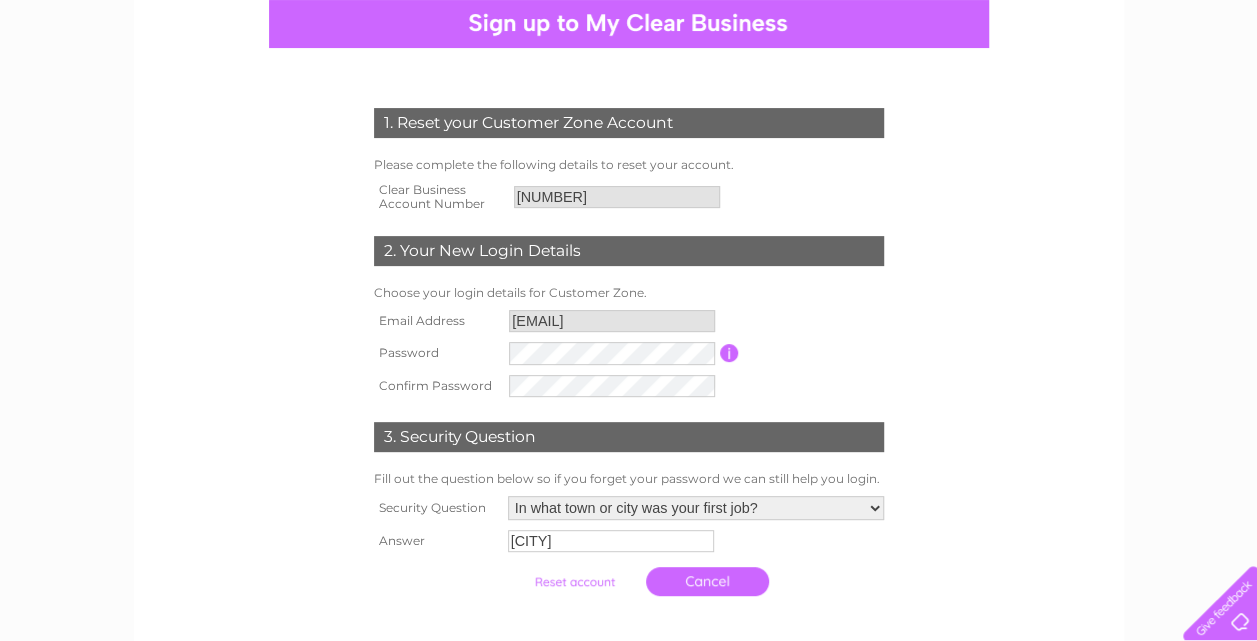 scroll, scrollTop: 300, scrollLeft: 0, axis: vertical 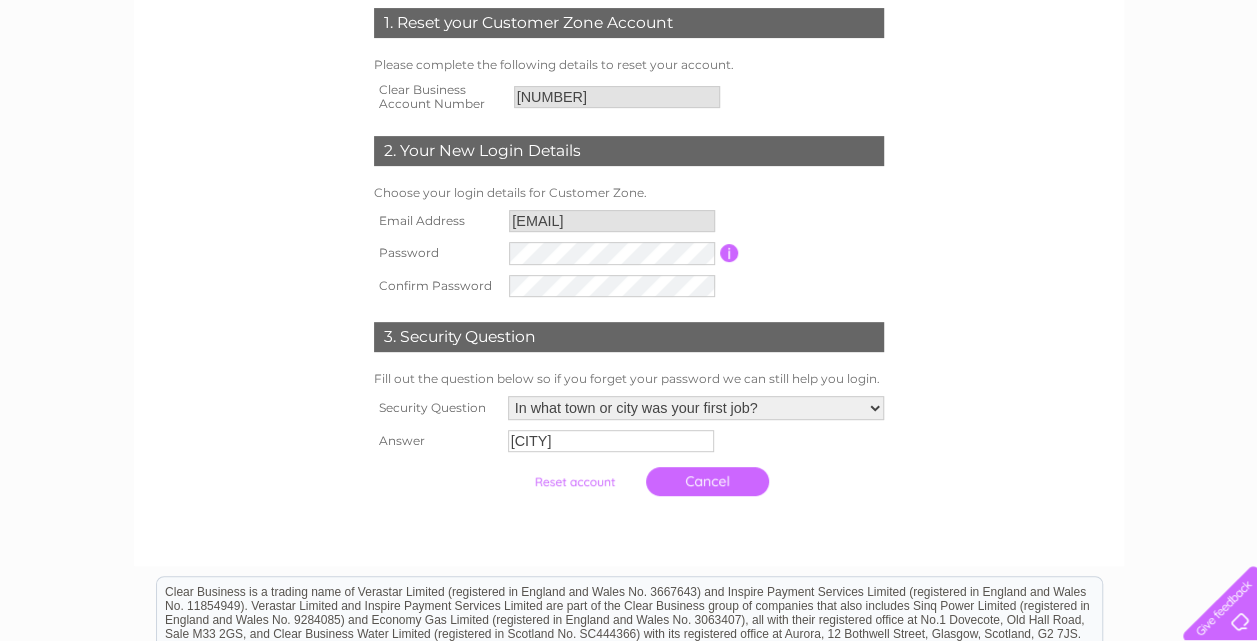 click at bounding box center (574, 482) 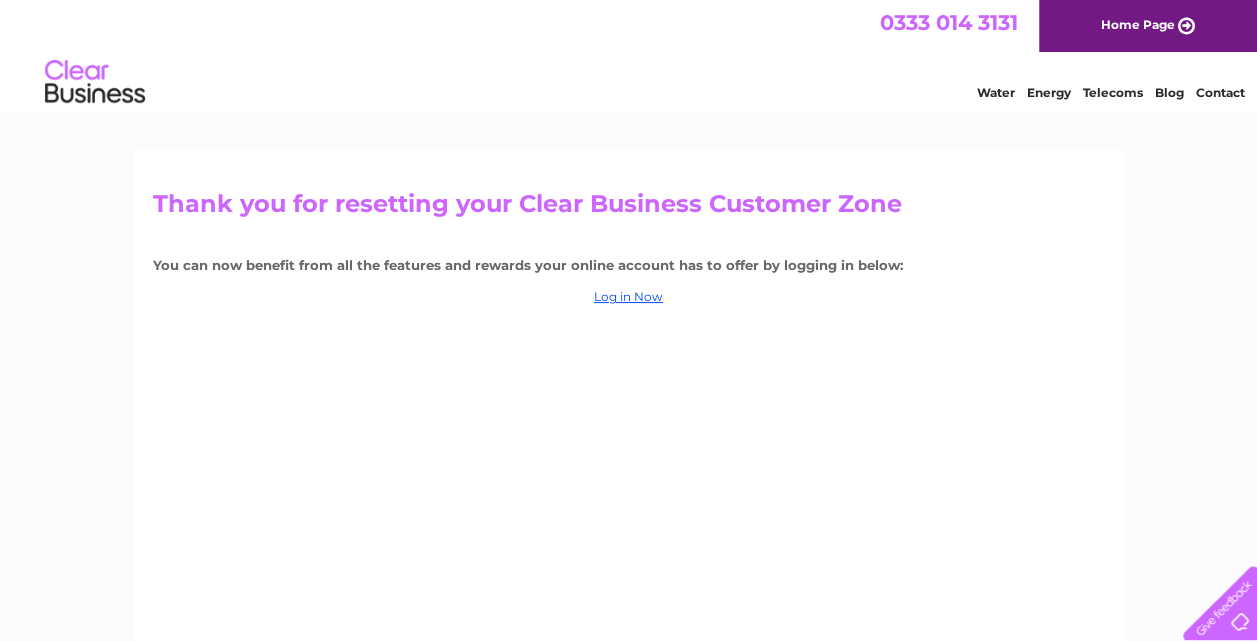 scroll, scrollTop: 0, scrollLeft: 0, axis: both 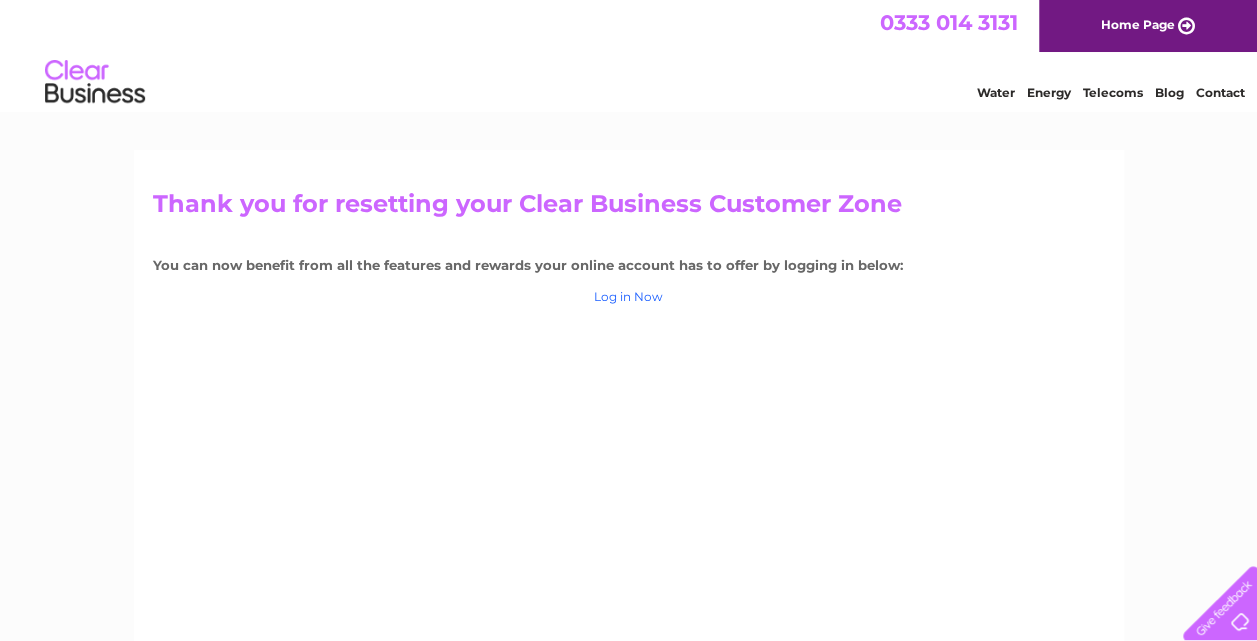click on "Log in Now" at bounding box center [628, 296] 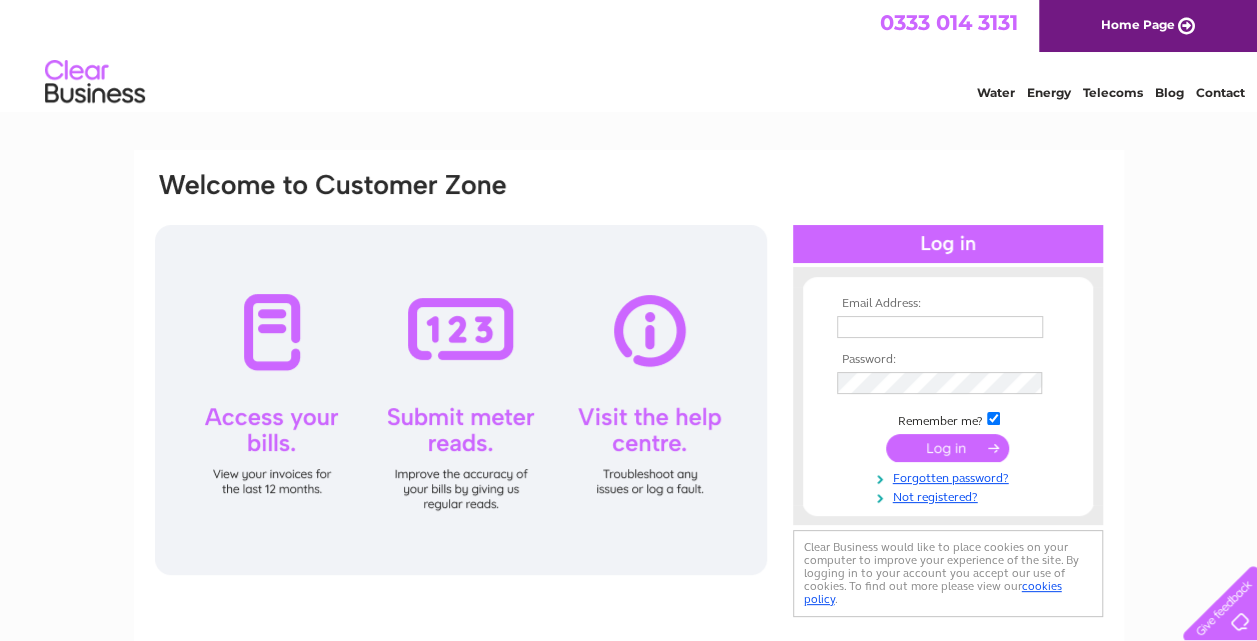 scroll, scrollTop: 0, scrollLeft: 0, axis: both 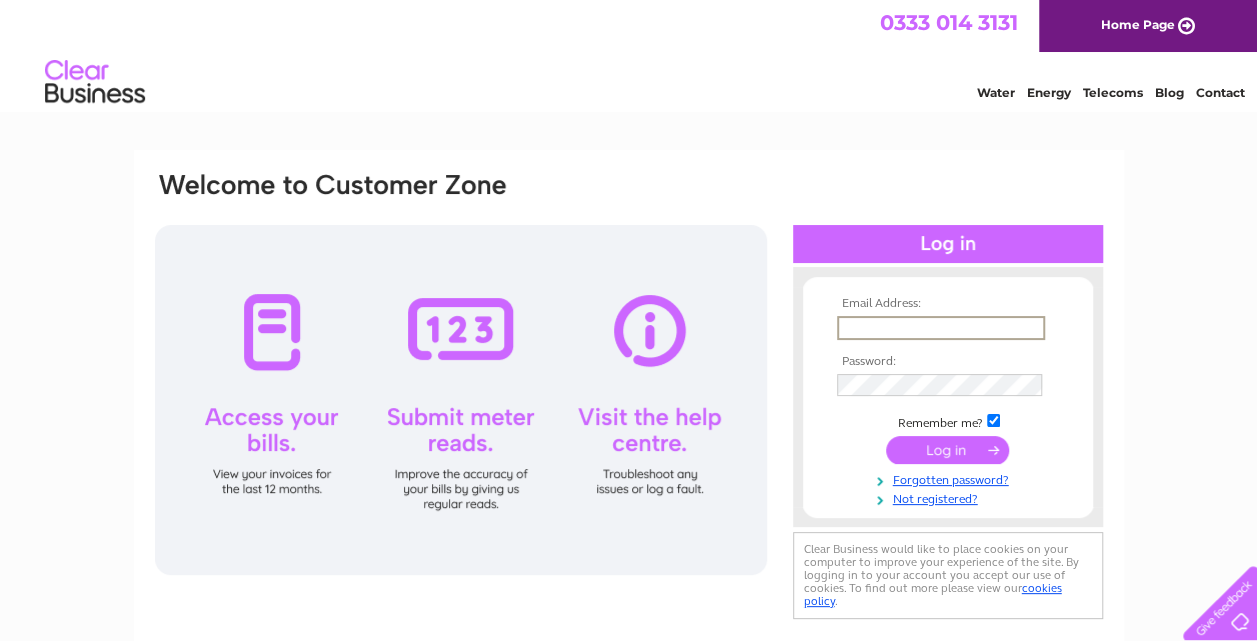 click at bounding box center [941, 328] 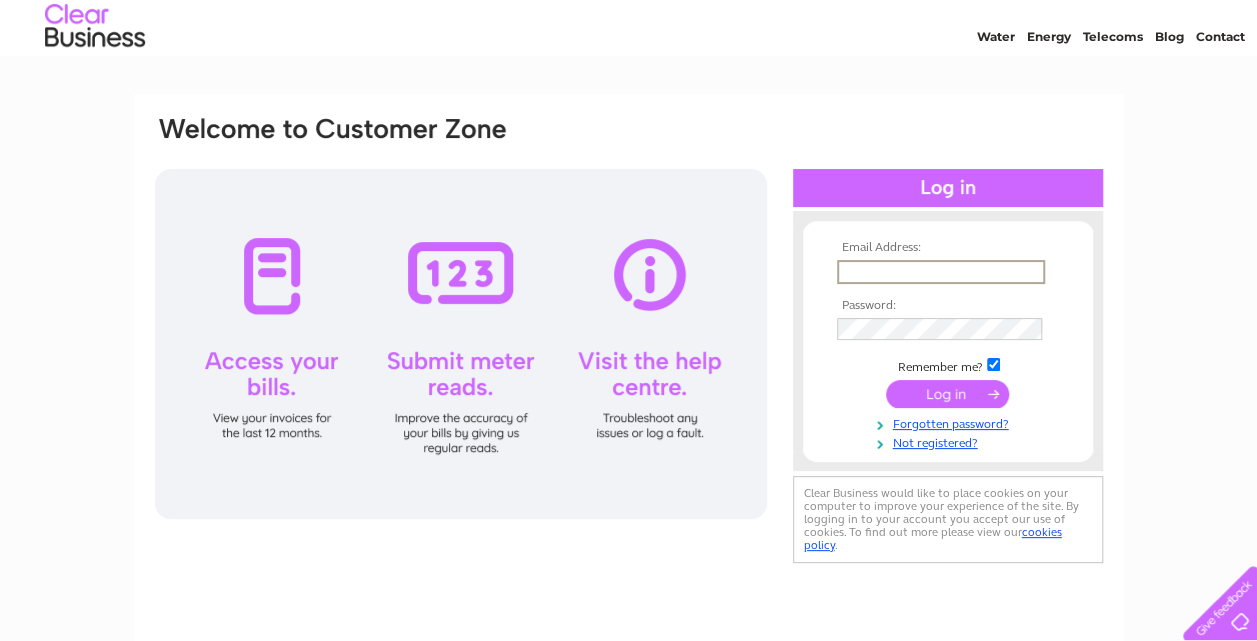 scroll, scrollTop: 100, scrollLeft: 0, axis: vertical 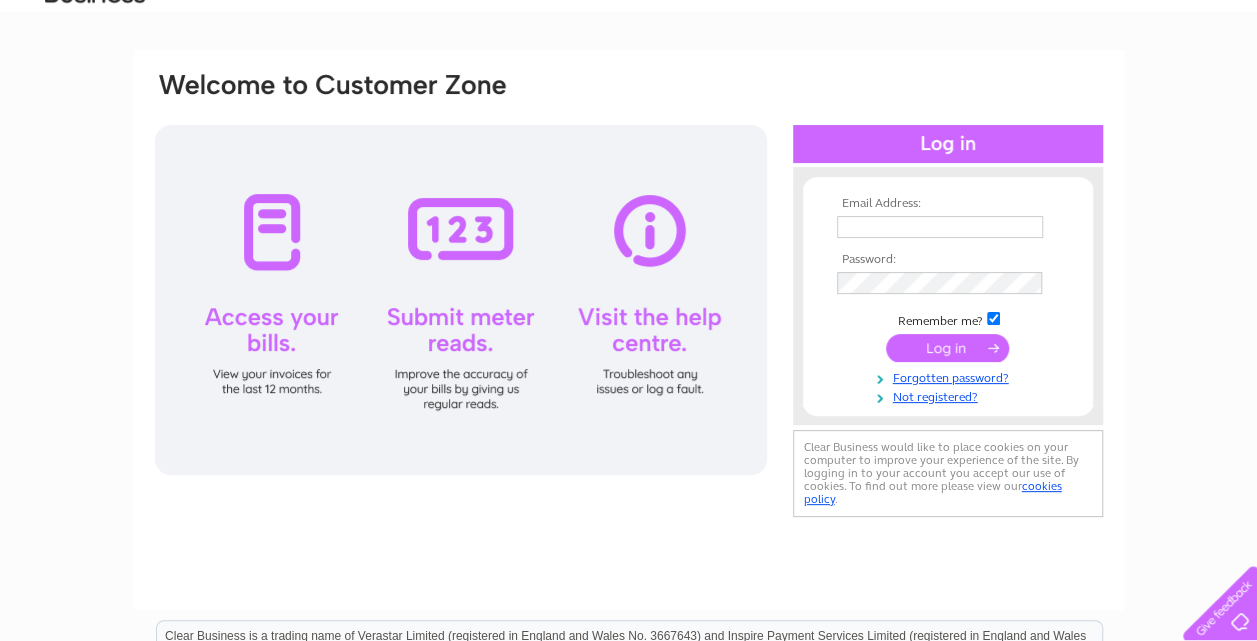 click at bounding box center (940, 227) 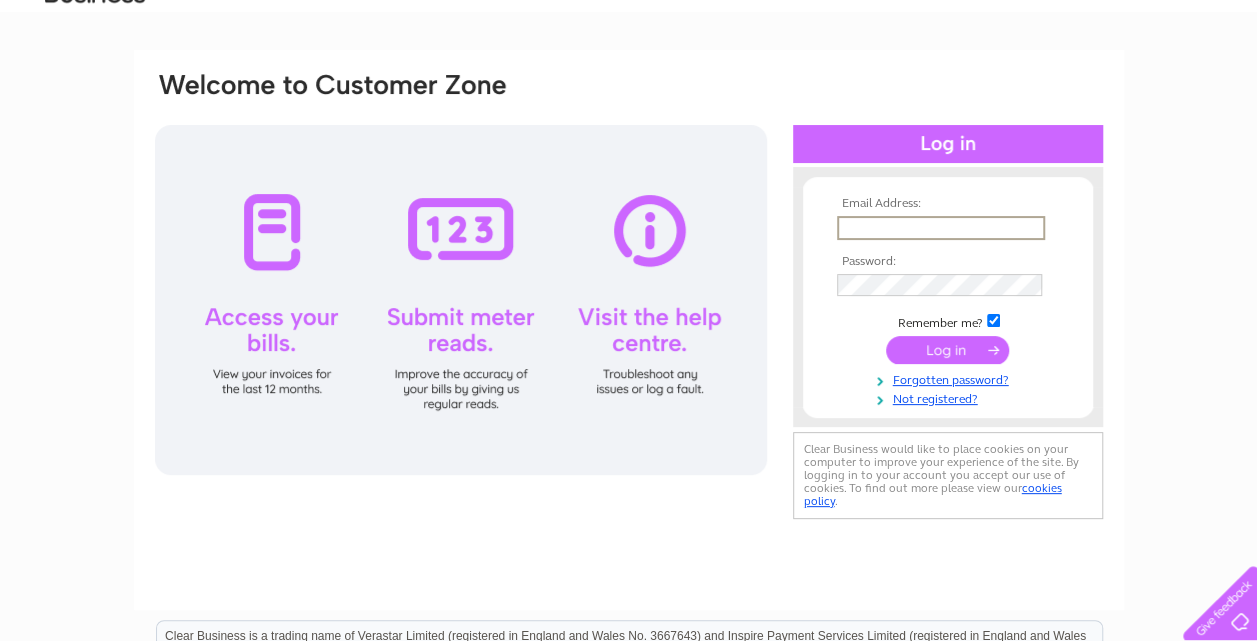 type on "ffvdltd@hotmail.com" 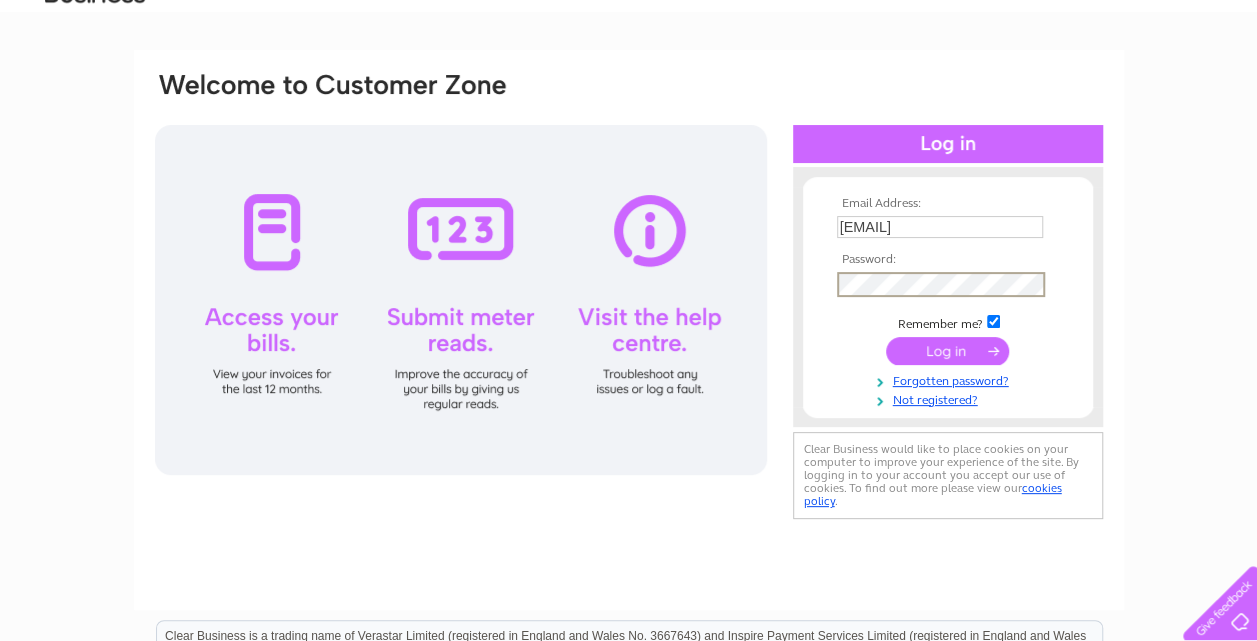 click at bounding box center [947, 351] 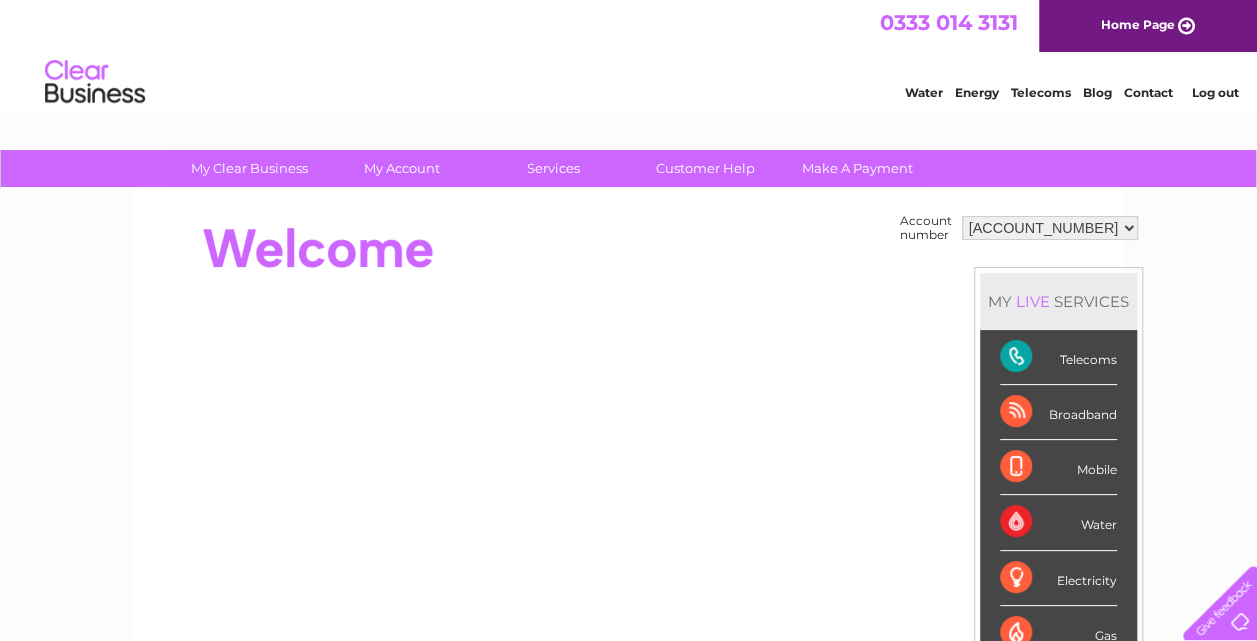 scroll, scrollTop: 0, scrollLeft: 0, axis: both 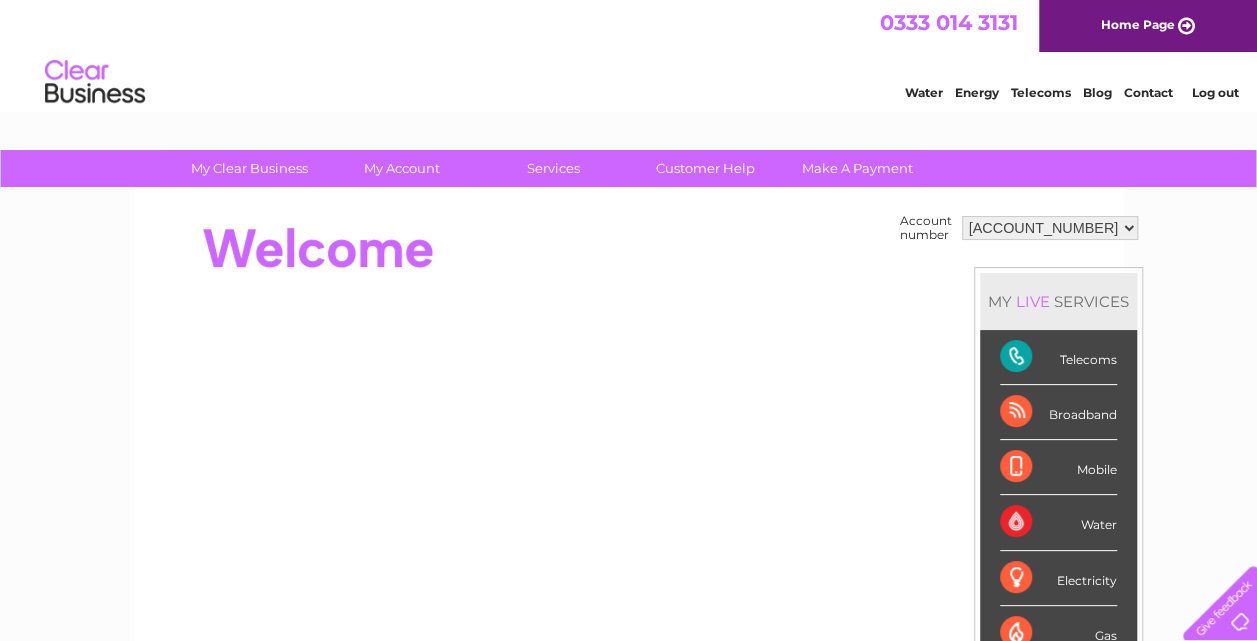 click on "546877" at bounding box center (1050, 228) 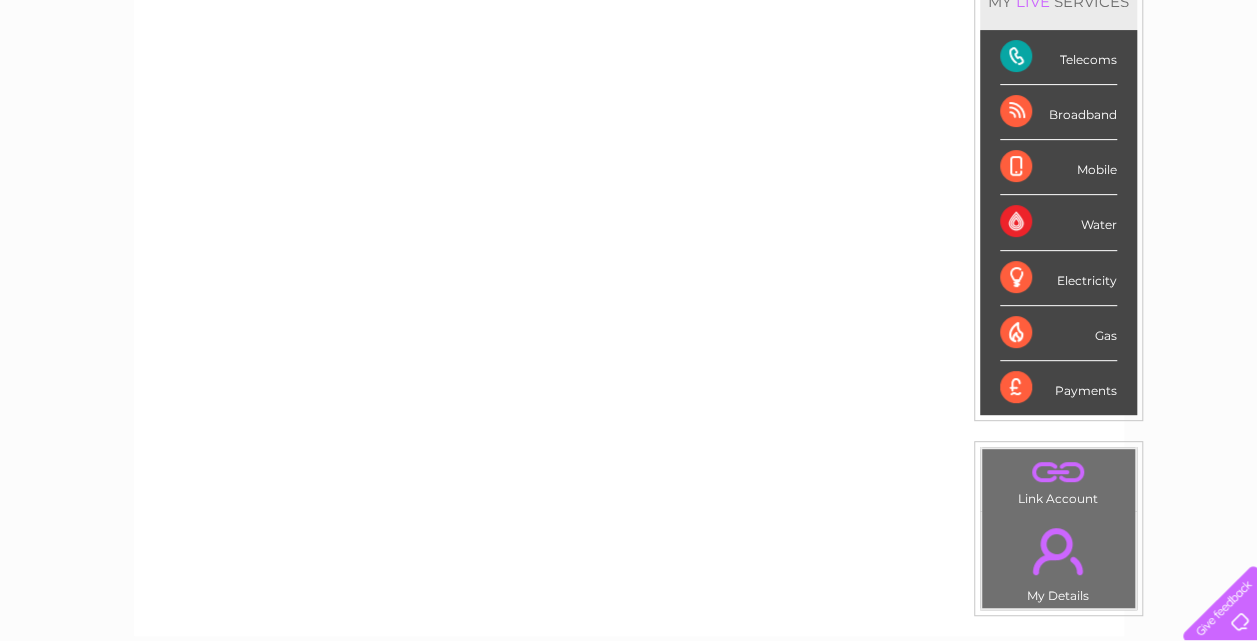 scroll, scrollTop: 100, scrollLeft: 0, axis: vertical 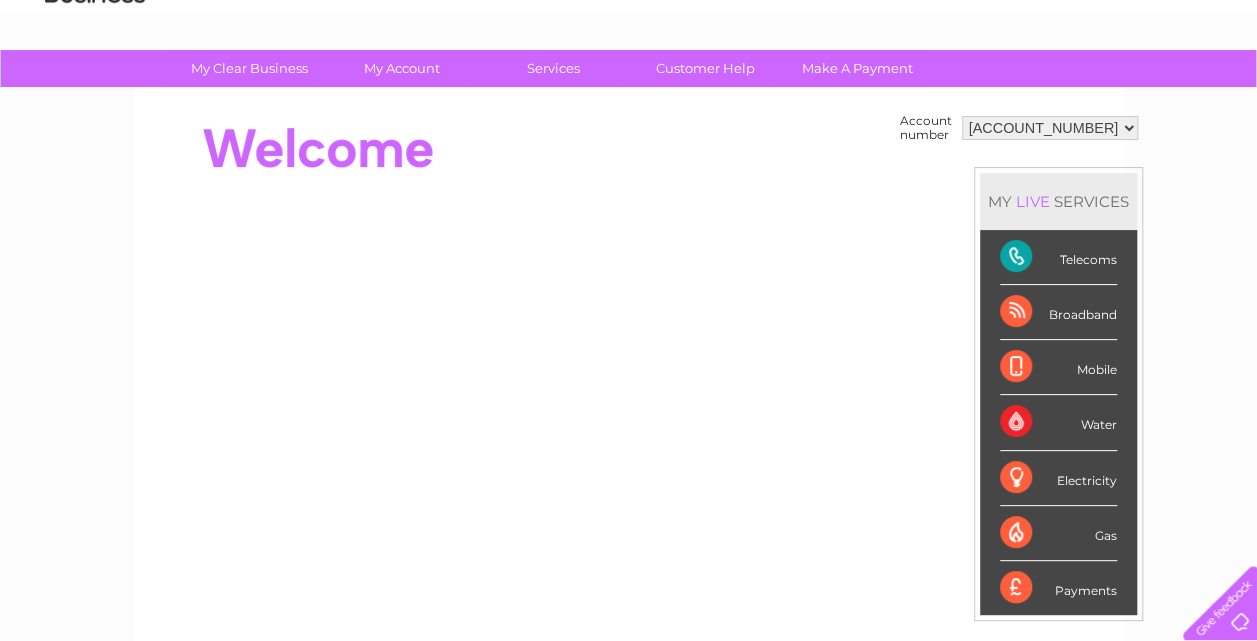 click on "546877" at bounding box center (1050, 128) 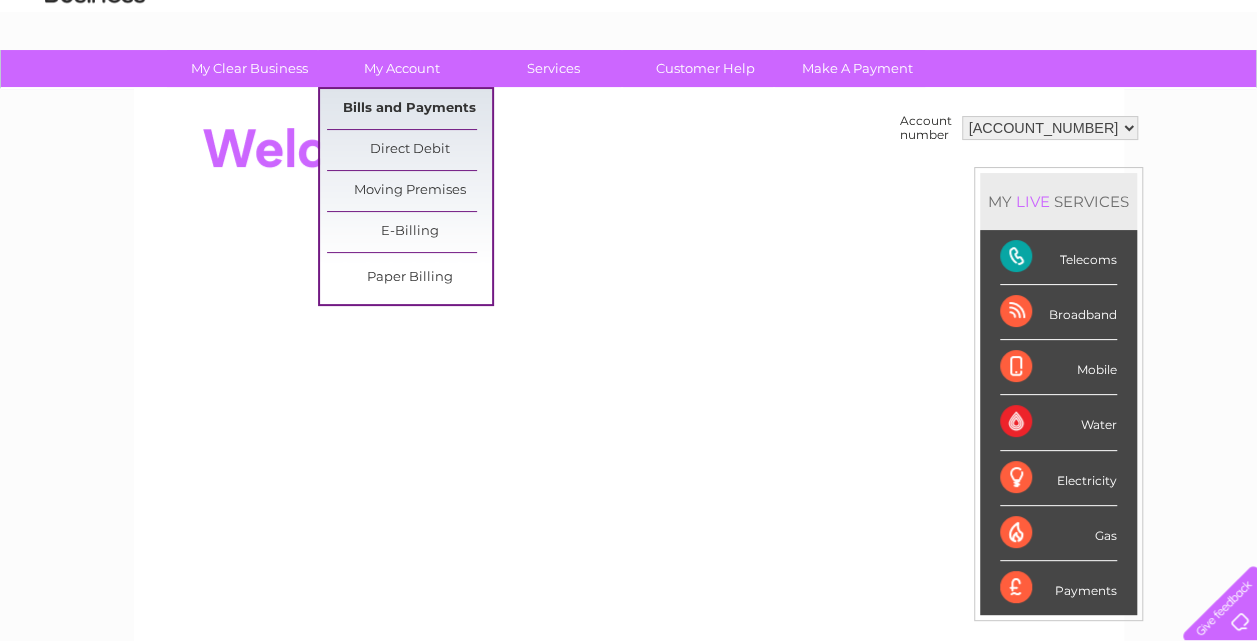 click on "Bills and Payments" at bounding box center [409, 109] 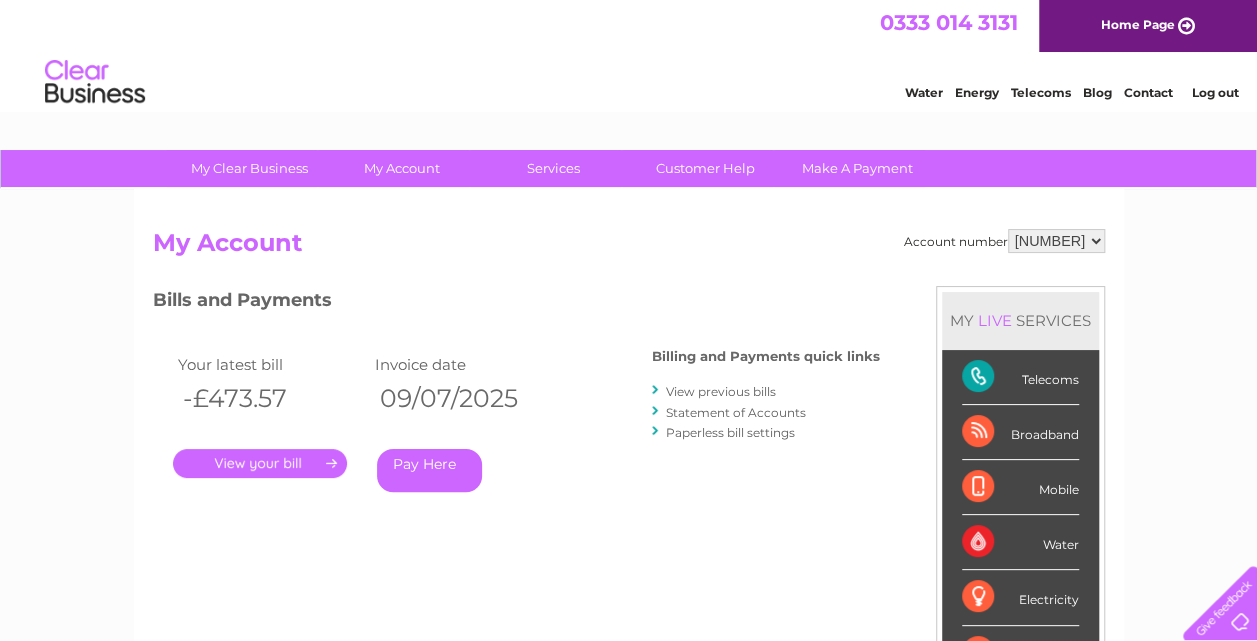 scroll, scrollTop: 100, scrollLeft: 0, axis: vertical 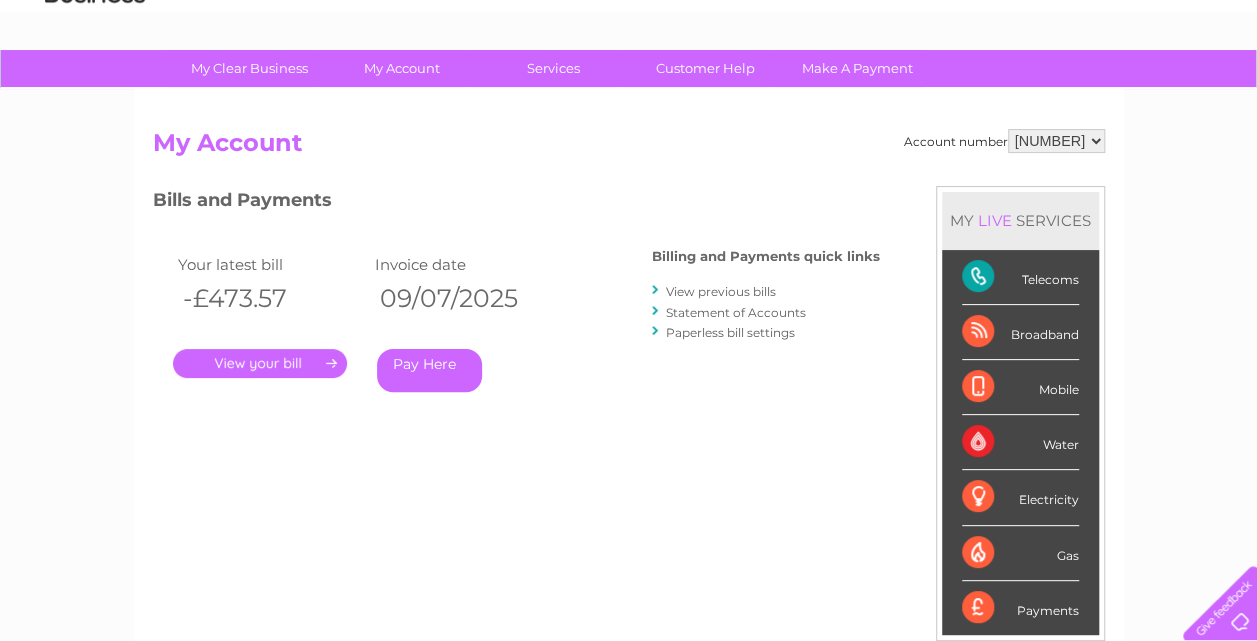 click on "[NUMBER]" at bounding box center [1056, 141] 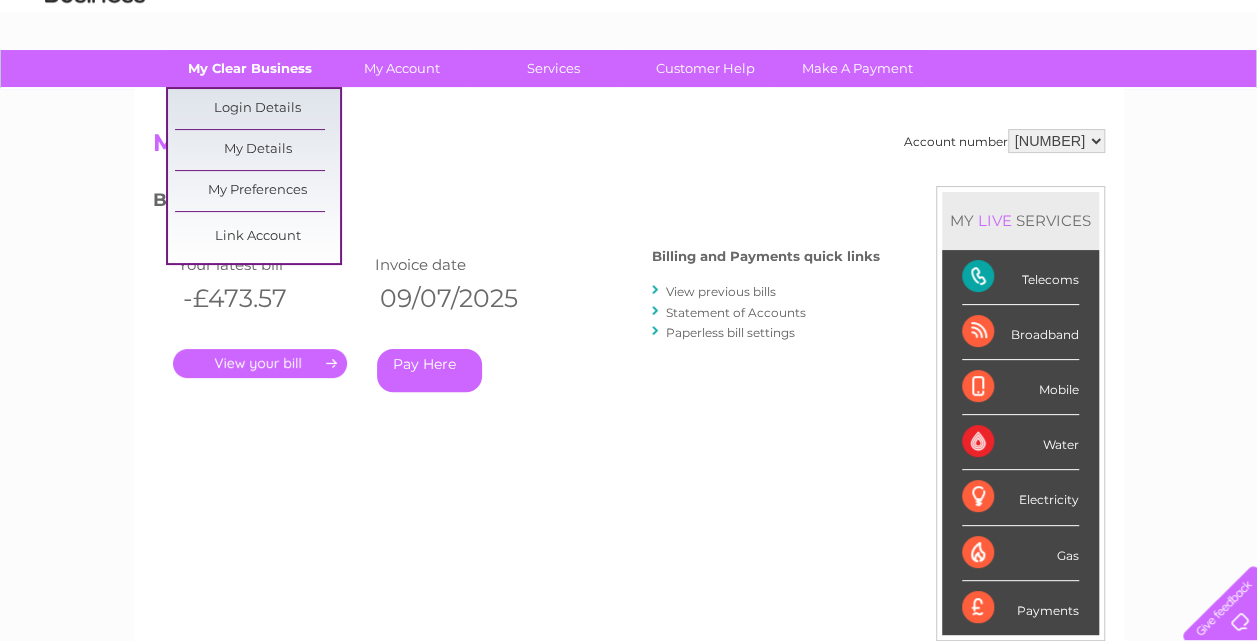 click on "My Clear Business" at bounding box center [249, 68] 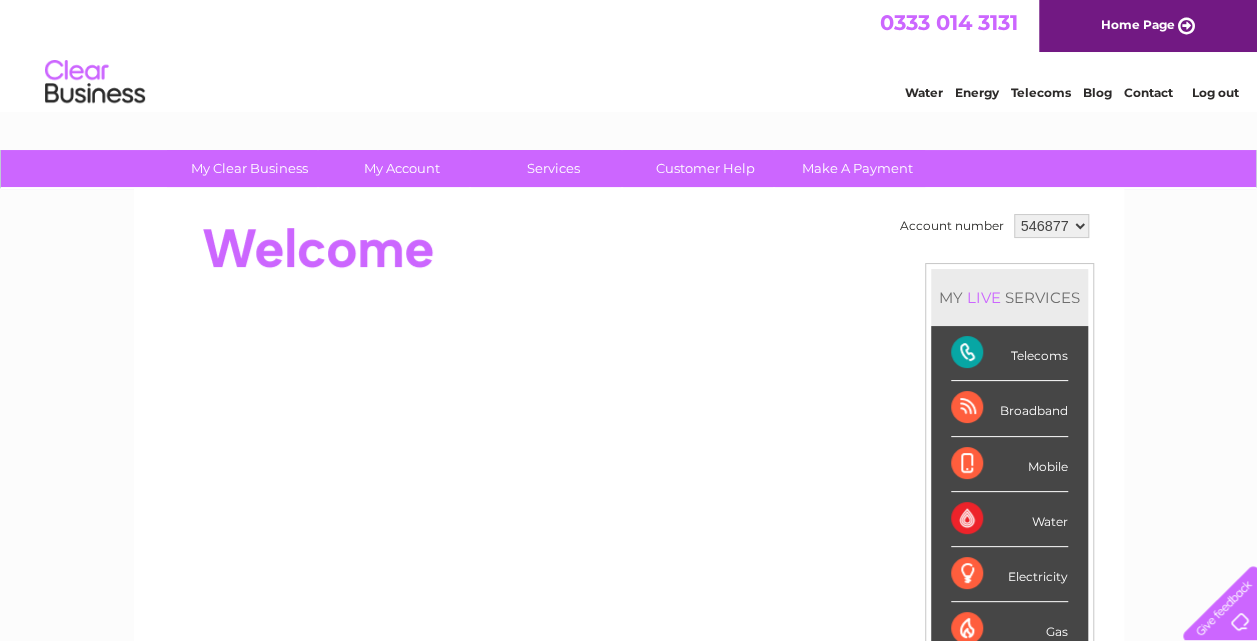 scroll, scrollTop: 0, scrollLeft: 0, axis: both 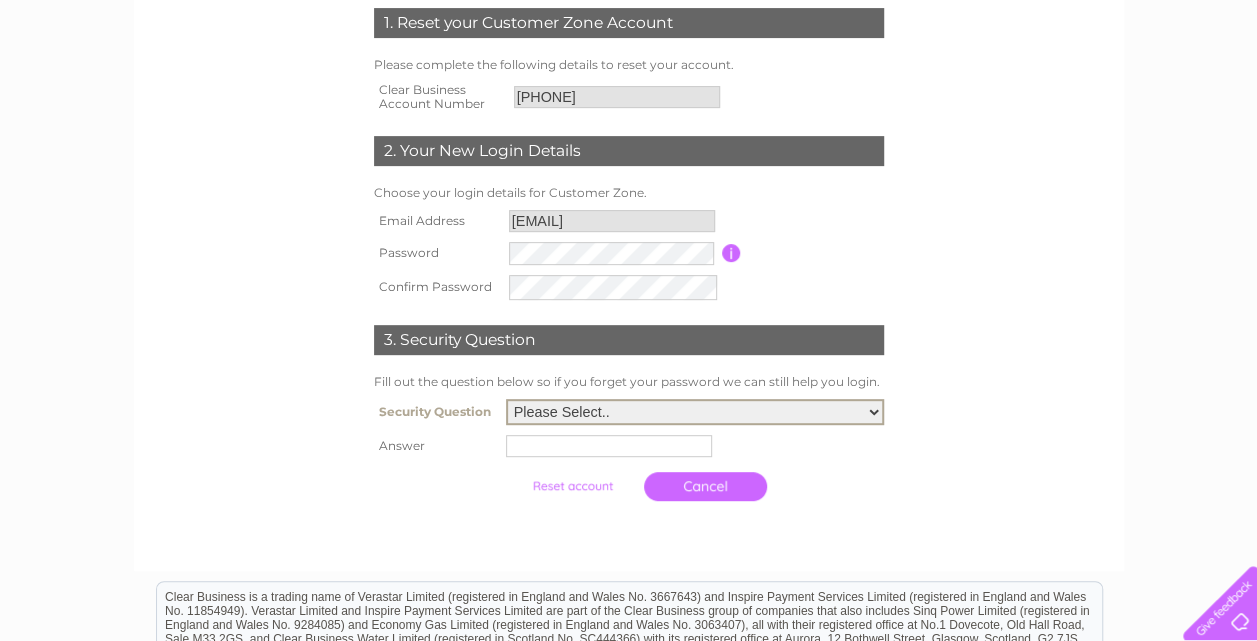click on "Please Select..
In what town or city was your first job?
In what town or city did you meet your spouse/partner?
In what town or city did your mother and father meet?
What street did you live on as a child?
What was the name of your first pet?
Who was your childhood hero?" at bounding box center [695, 412] 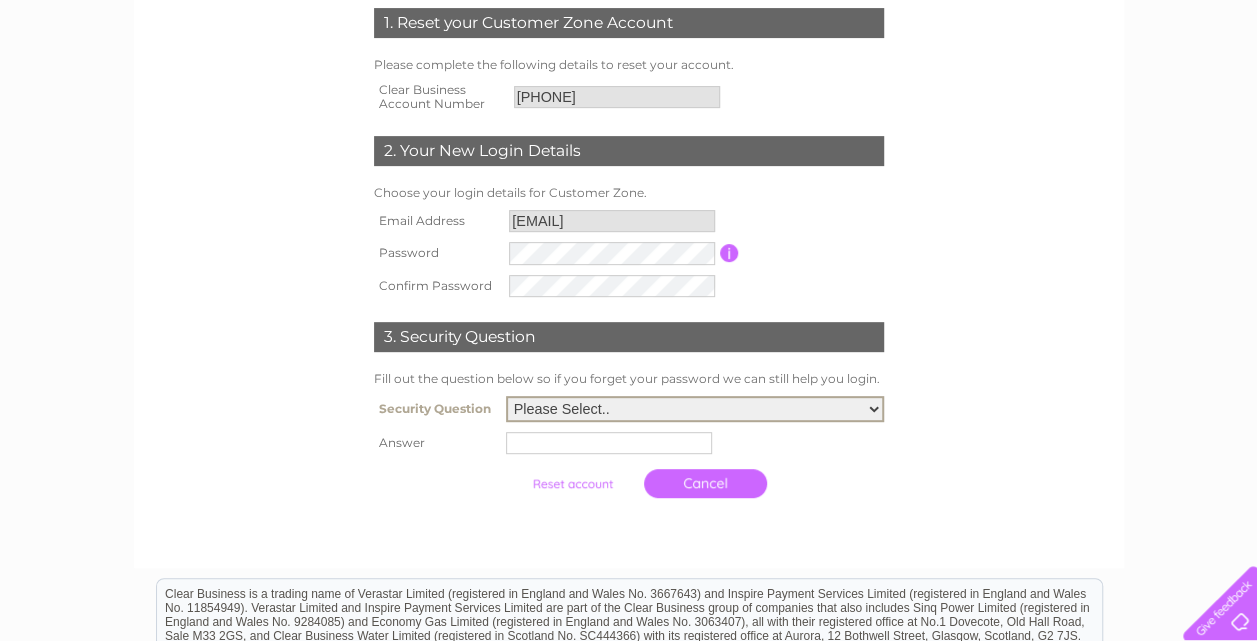select on "1" 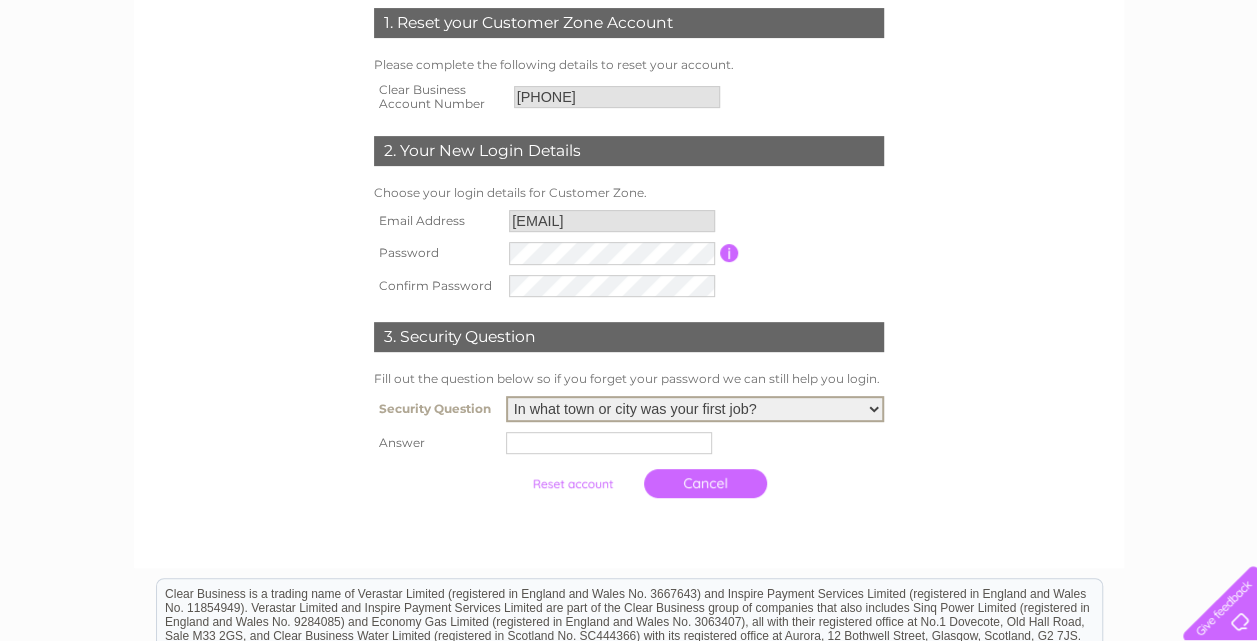click on "Please Select..
In what town or city was your first job?
In what town or city did you meet your spouse/partner?
In what town or city did your mother and father meet?
What street did you live on as a child?
What was the name of your first pet?
Who was your childhood hero?" at bounding box center [695, 409] 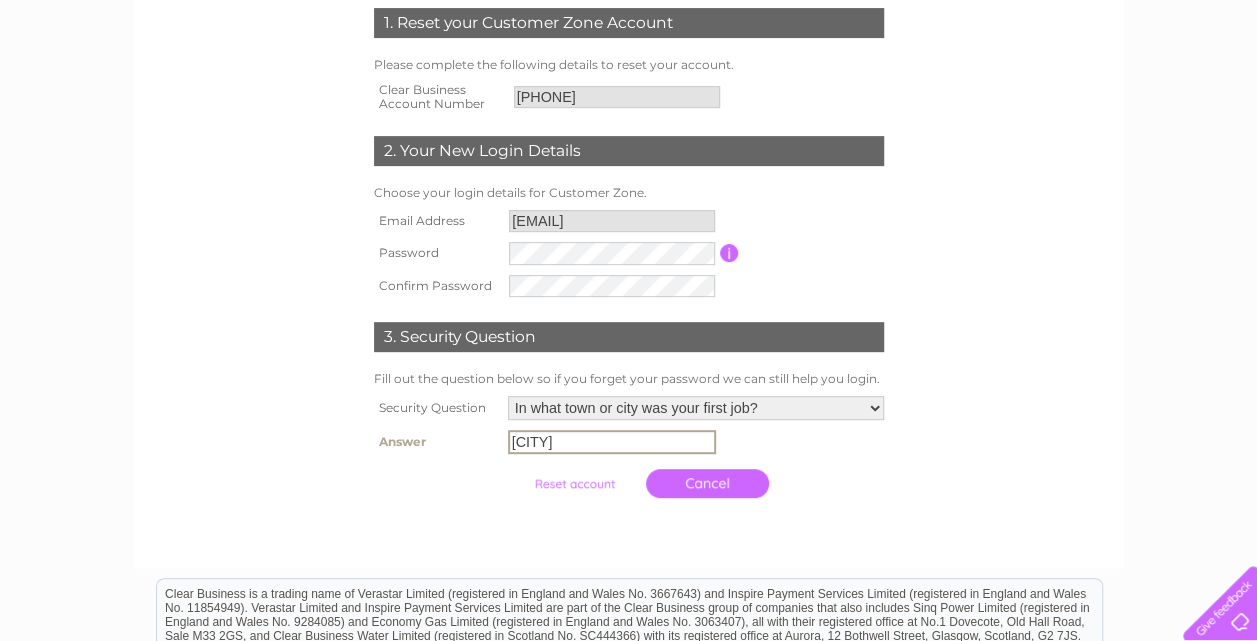 type on "Airdrie" 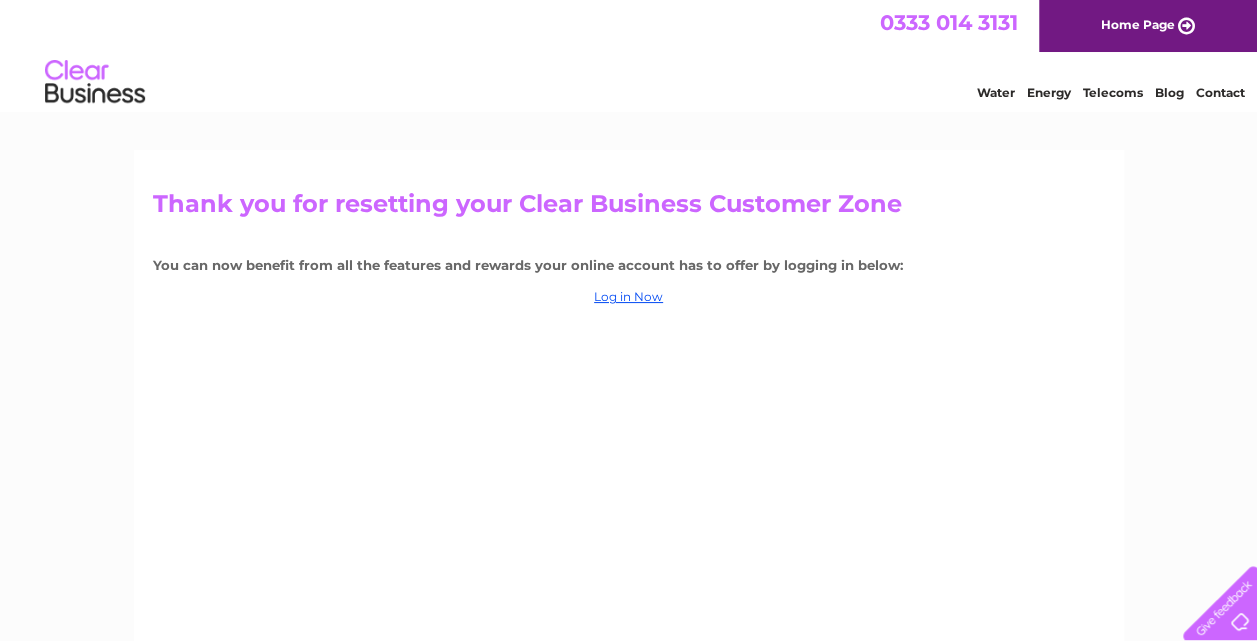 scroll, scrollTop: 0, scrollLeft: 0, axis: both 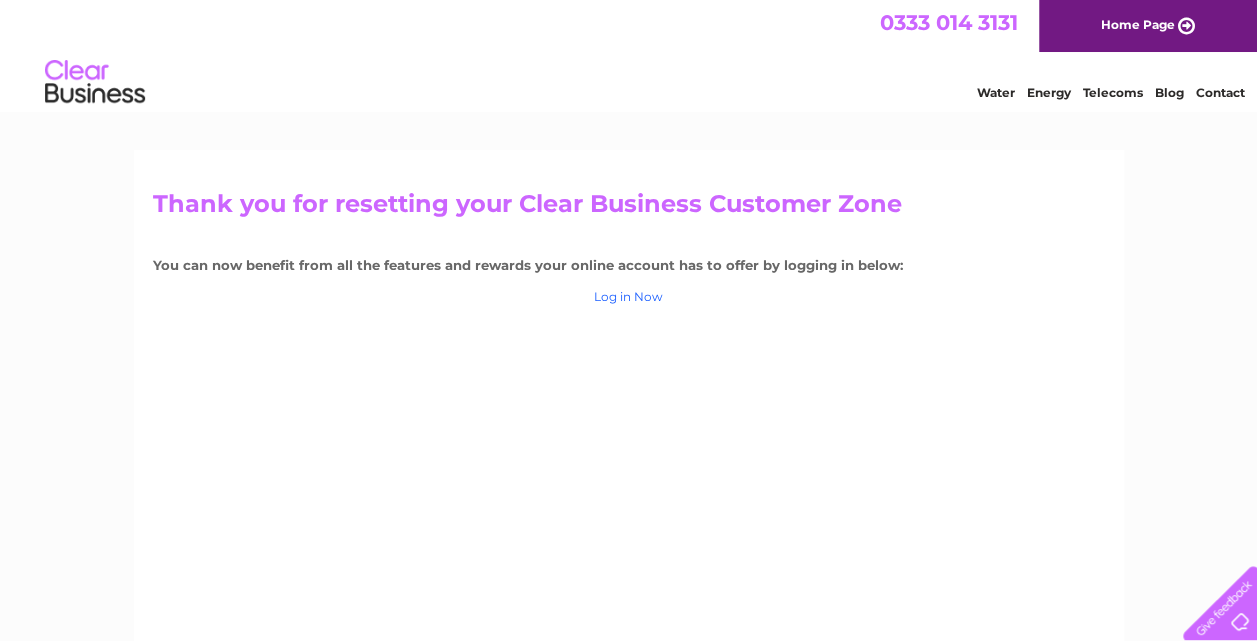 click on "Log in Now" at bounding box center [628, 296] 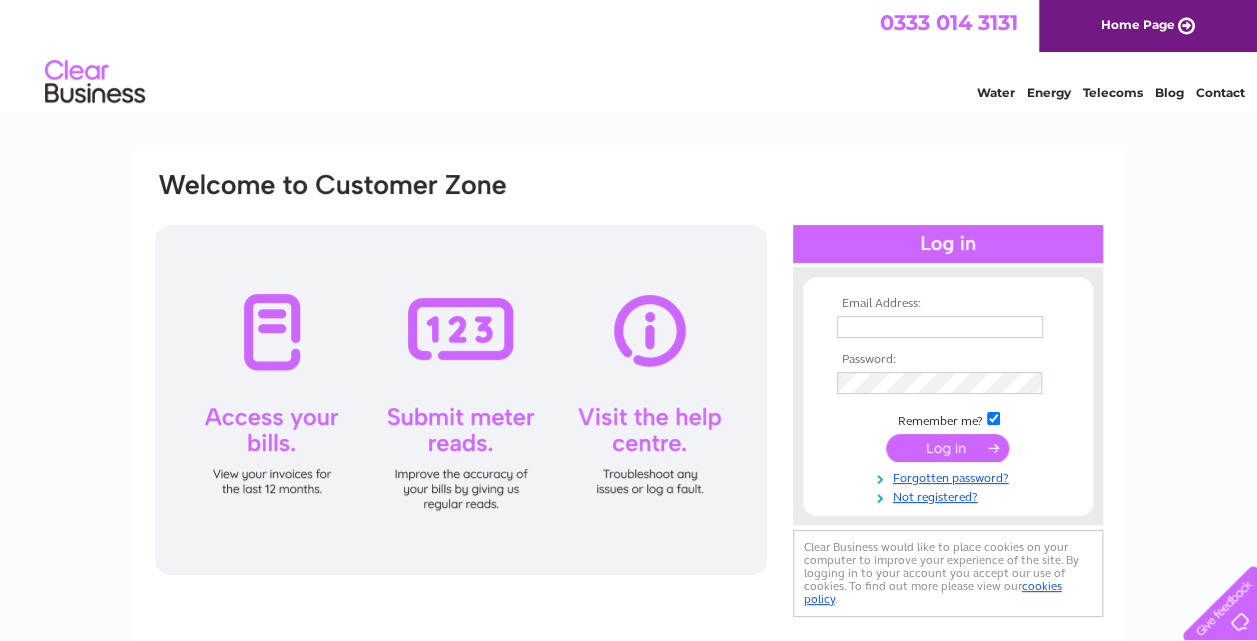 scroll, scrollTop: 0, scrollLeft: 0, axis: both 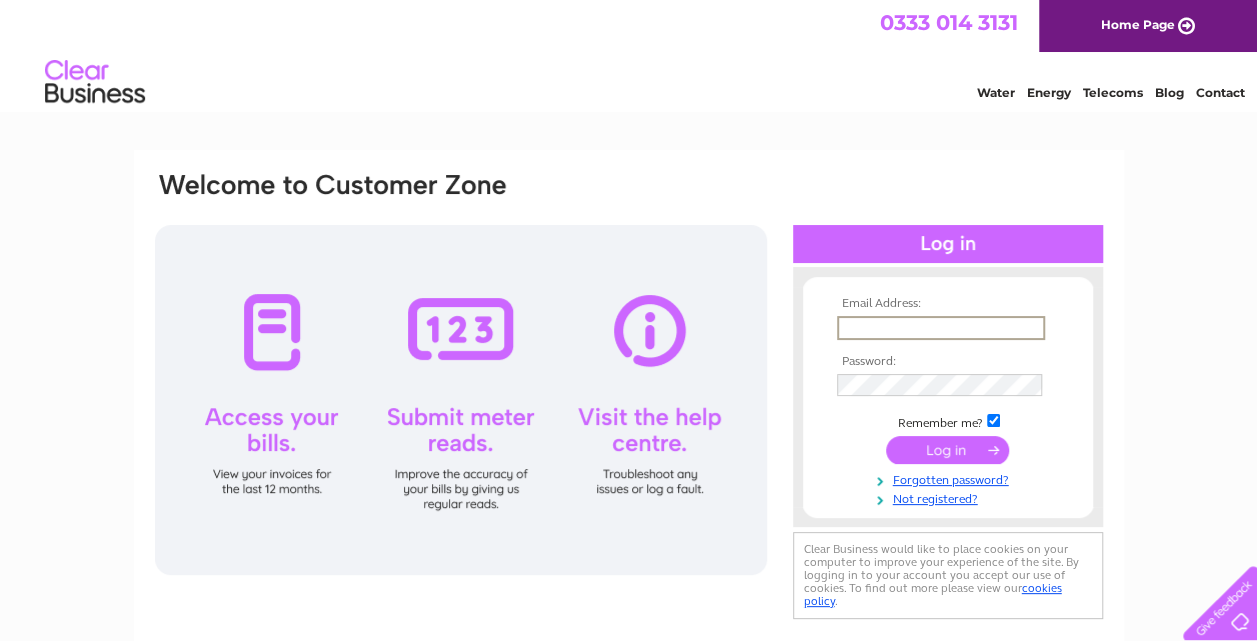 click at bounding box center [941, 328] 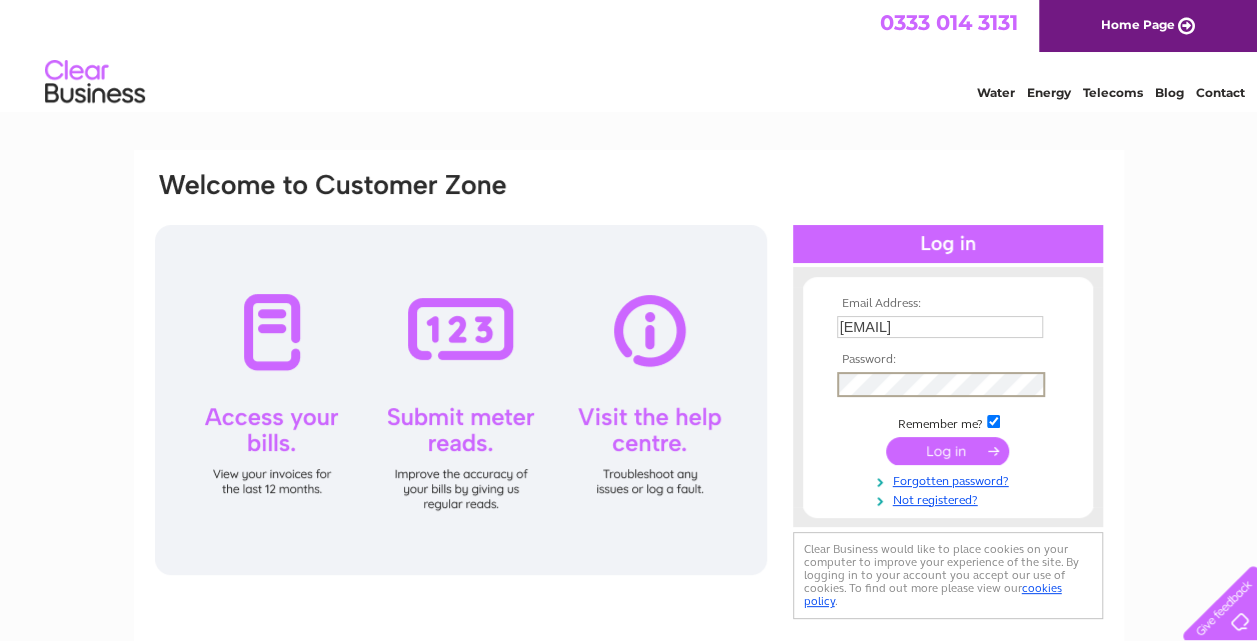 click at bounding box center [947, 451] 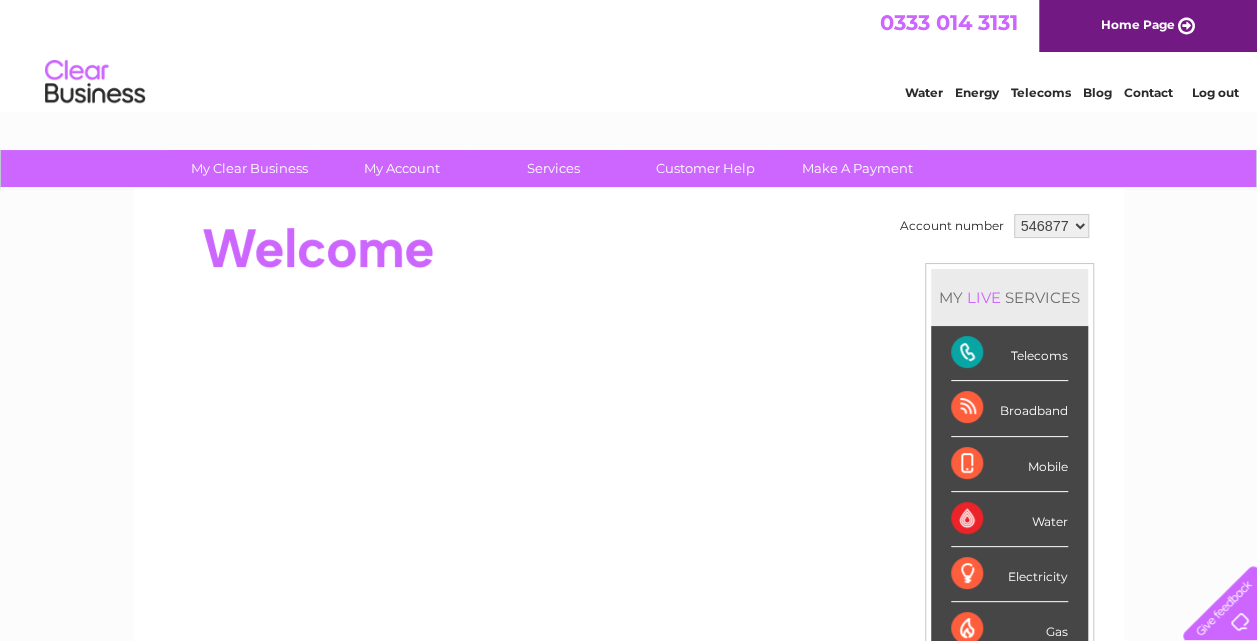 scroll, scrollTop: 0, scrollLeft: 0, axis: both 